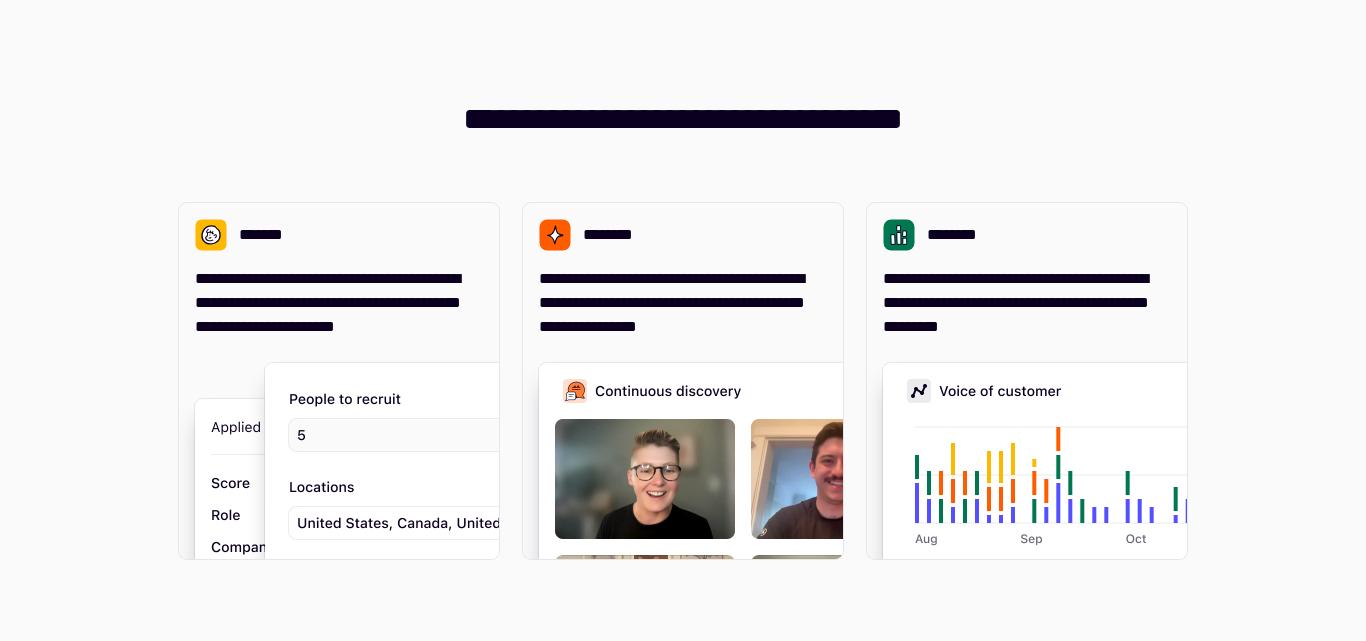 scroll, scrollTop: 0, scrollLeft: 0, axis: both 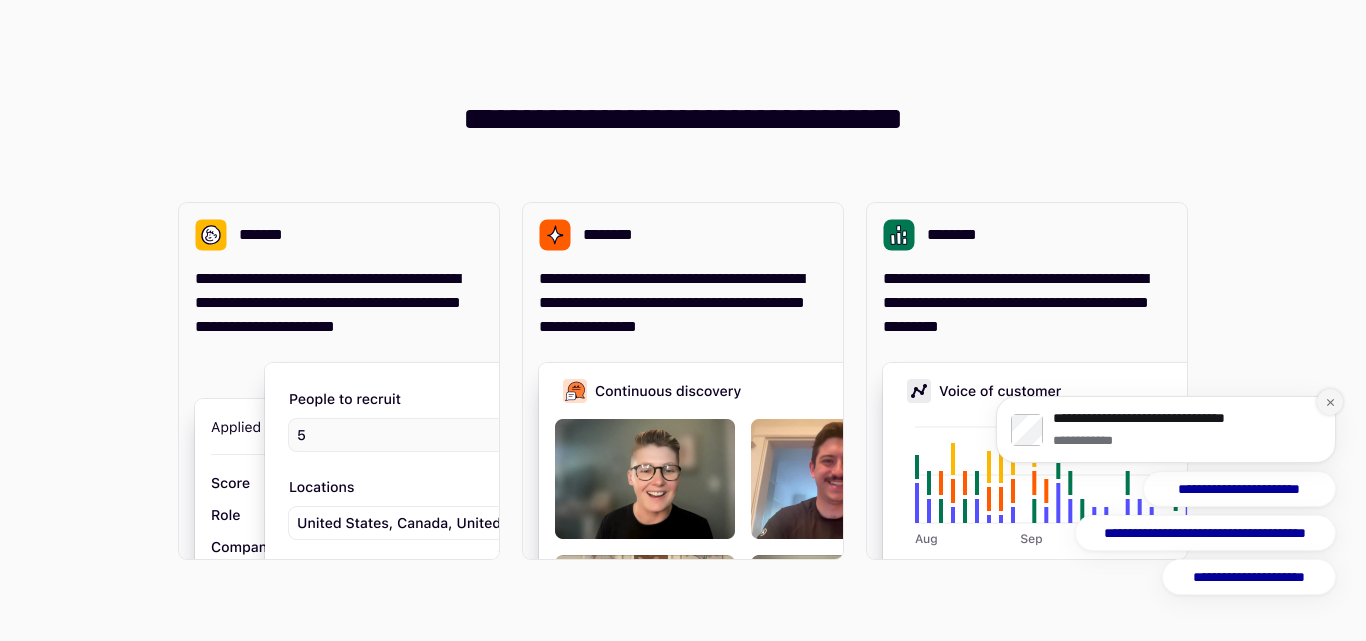 click 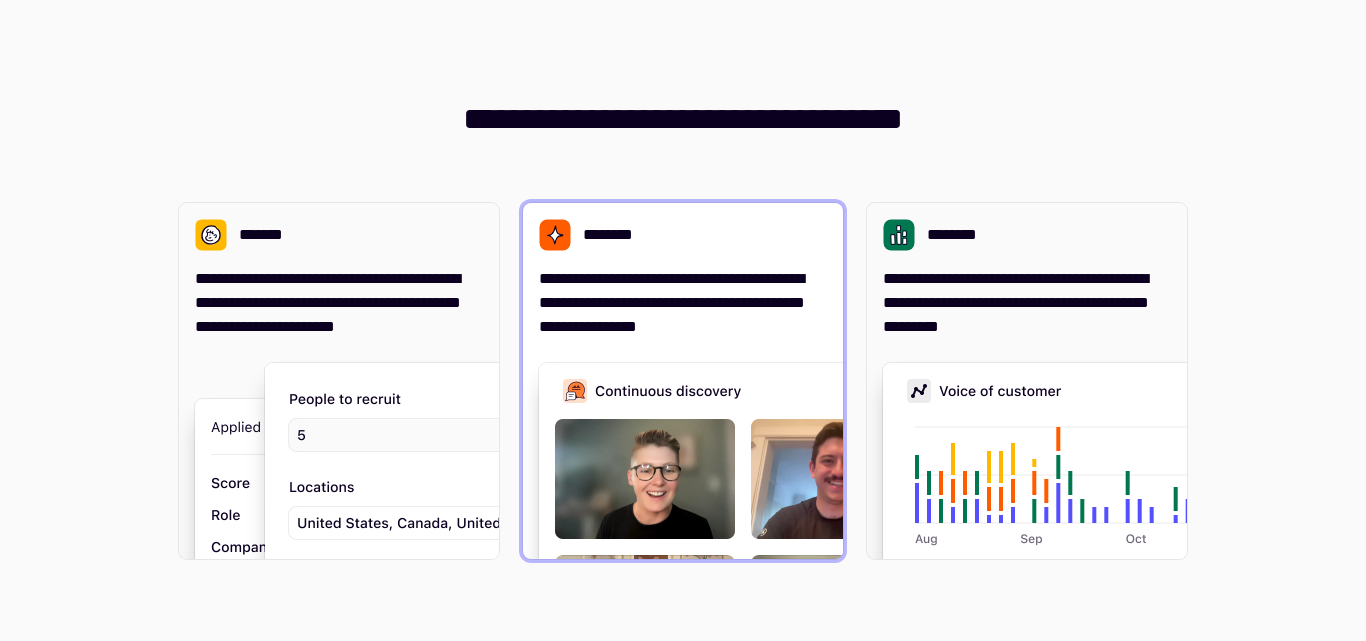 click on "**********" at bounding box center (683, 303) 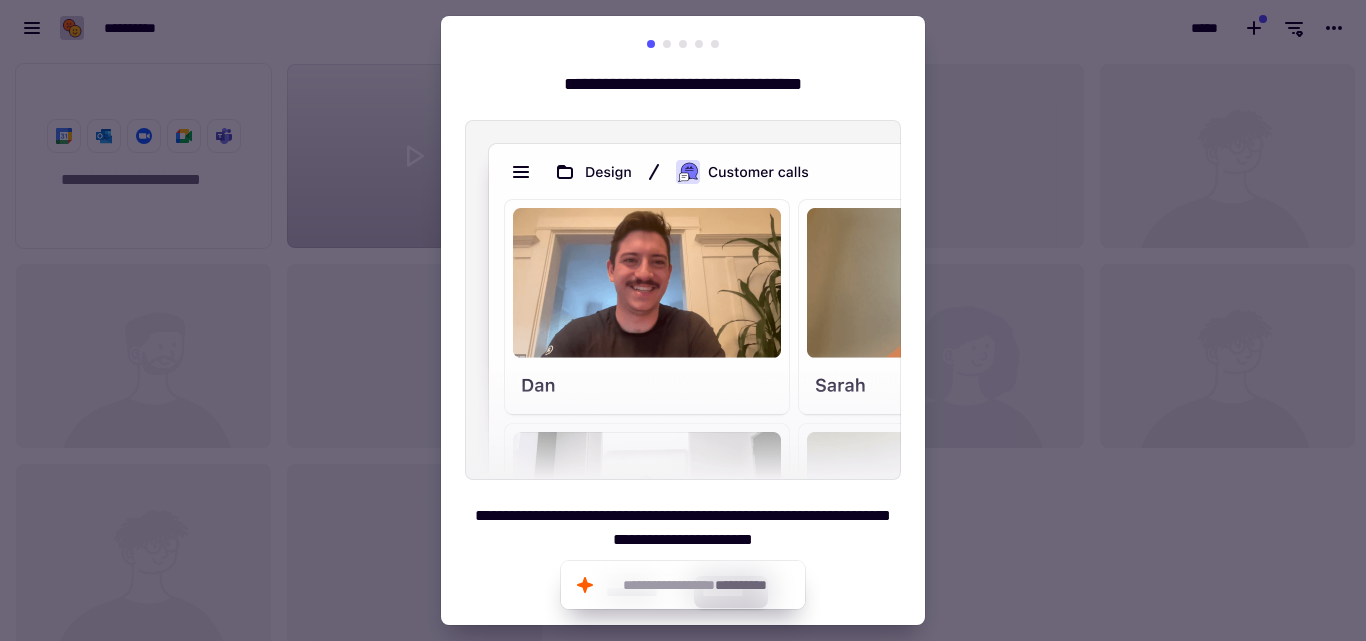 scroll, scrollTop: 16, scrollLeft: 16, axis: both 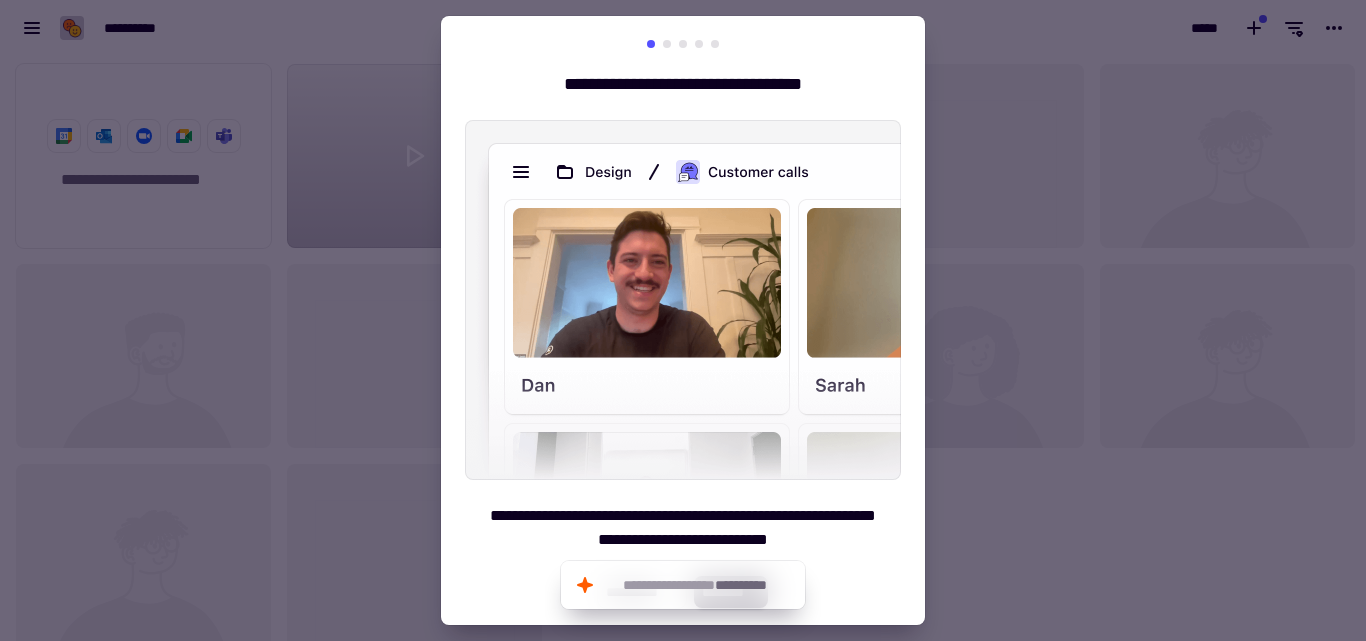 click at bounding box center (683, 320) 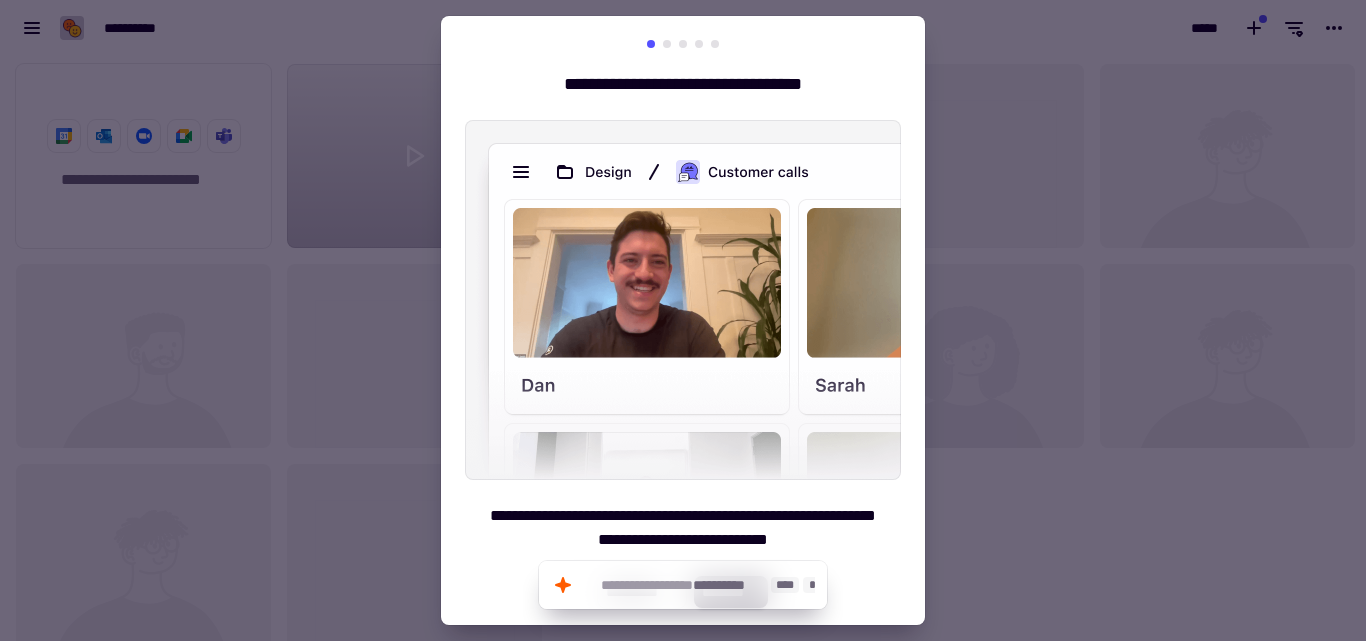 click on "**********" 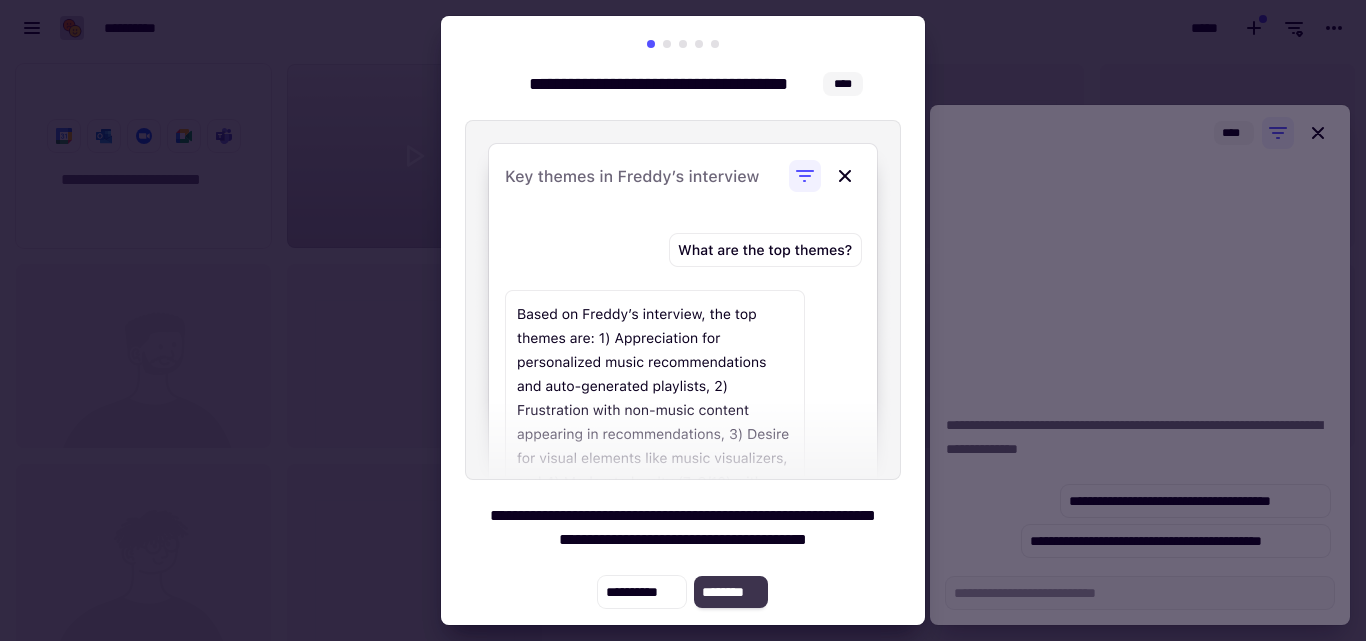 click on "********" 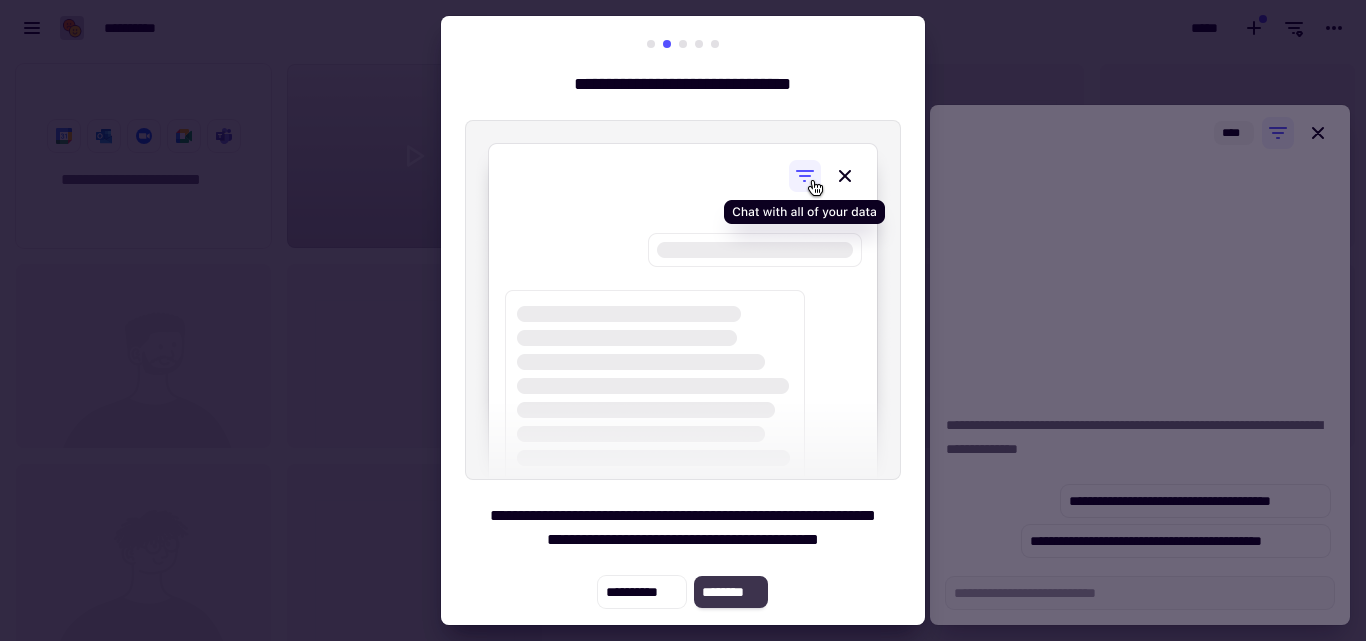 click on "********" 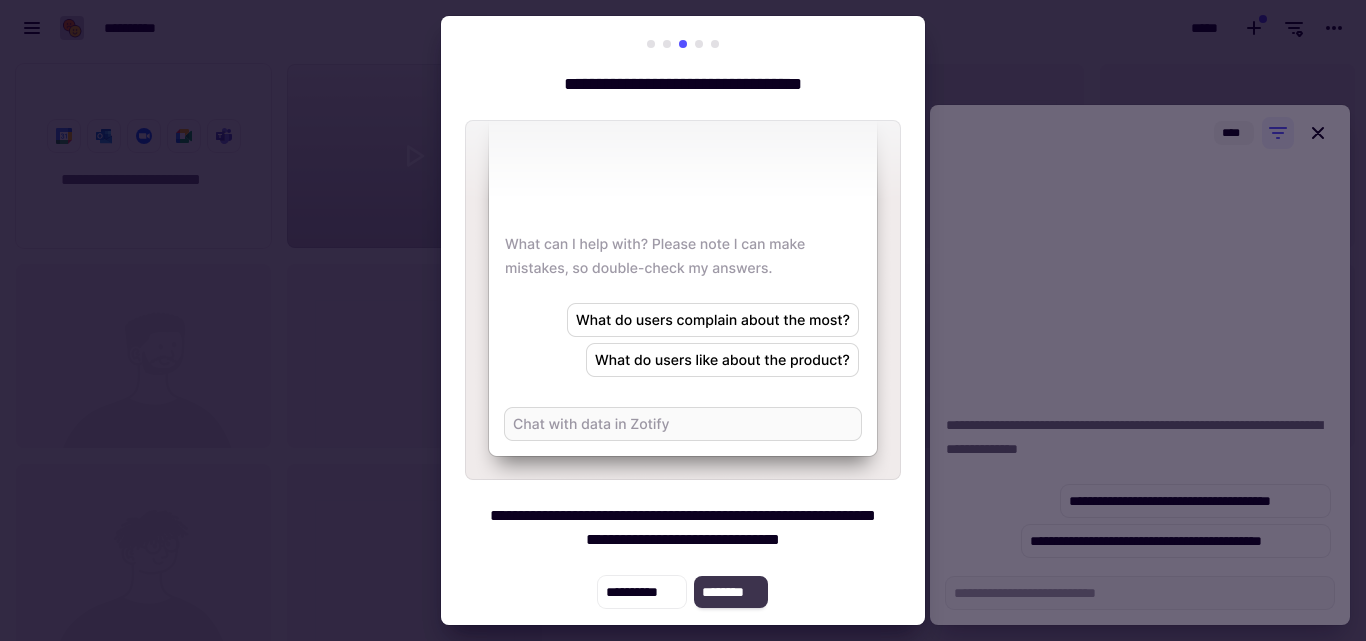 click on "********" 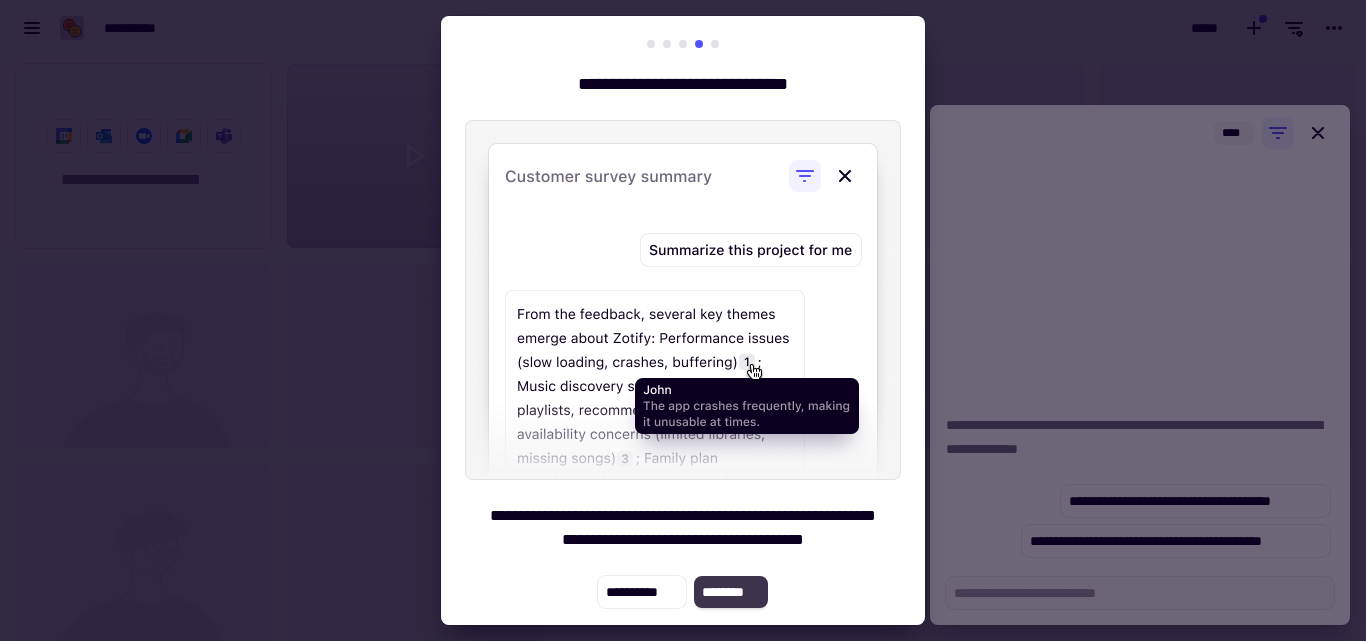 click on "********" 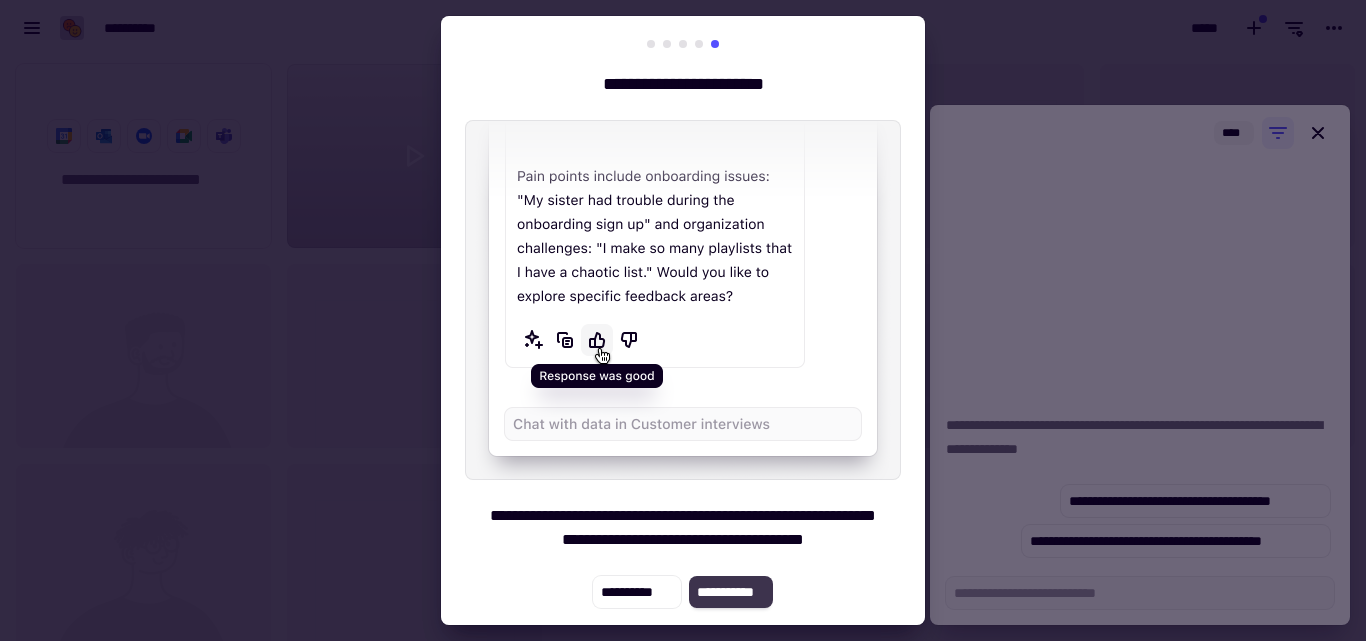 click on "**********" 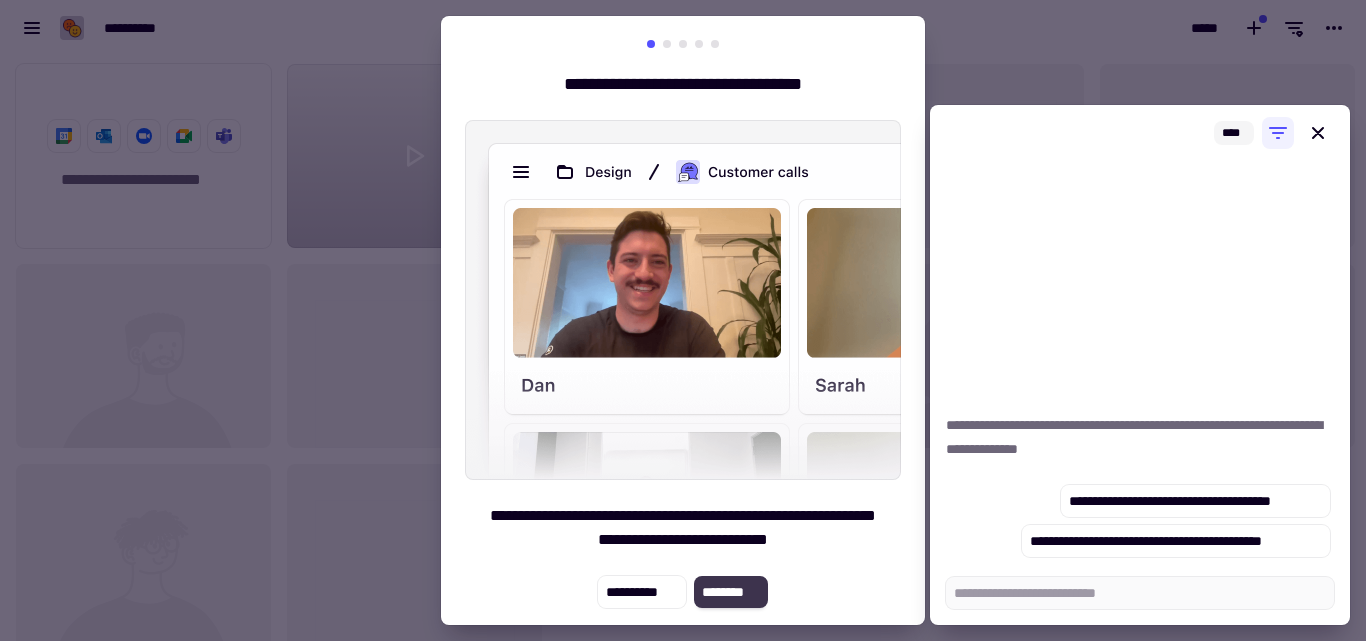 click on "********" 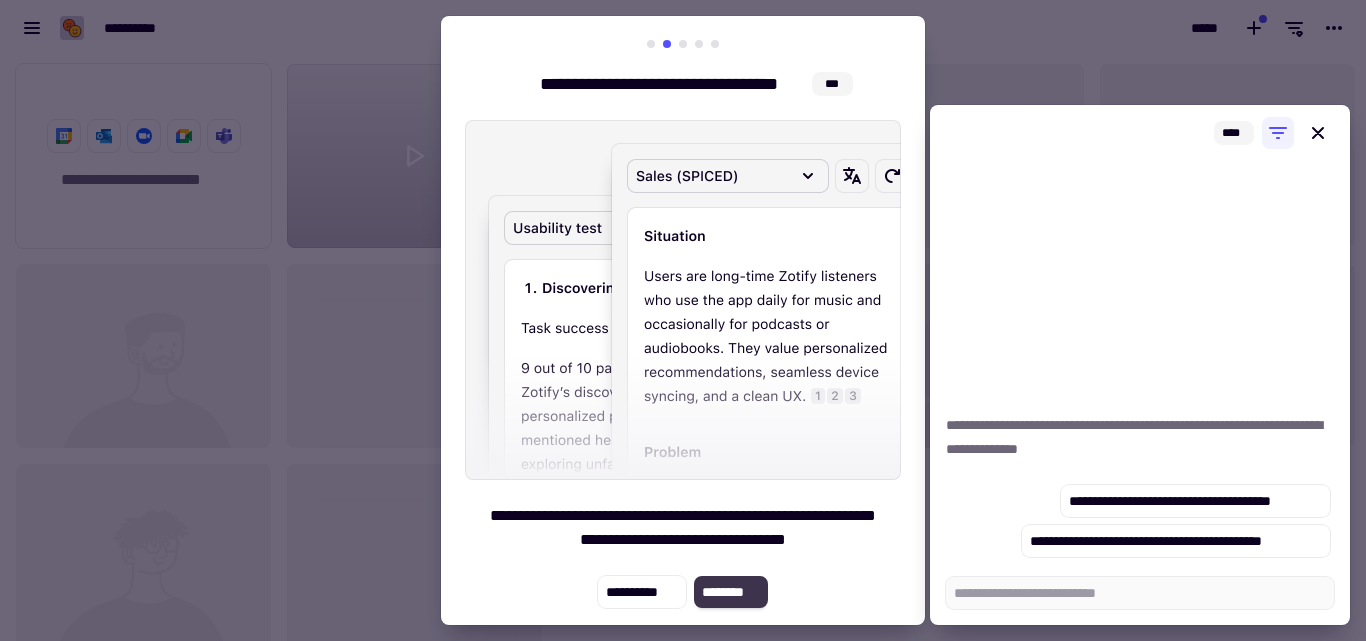 click on "********" 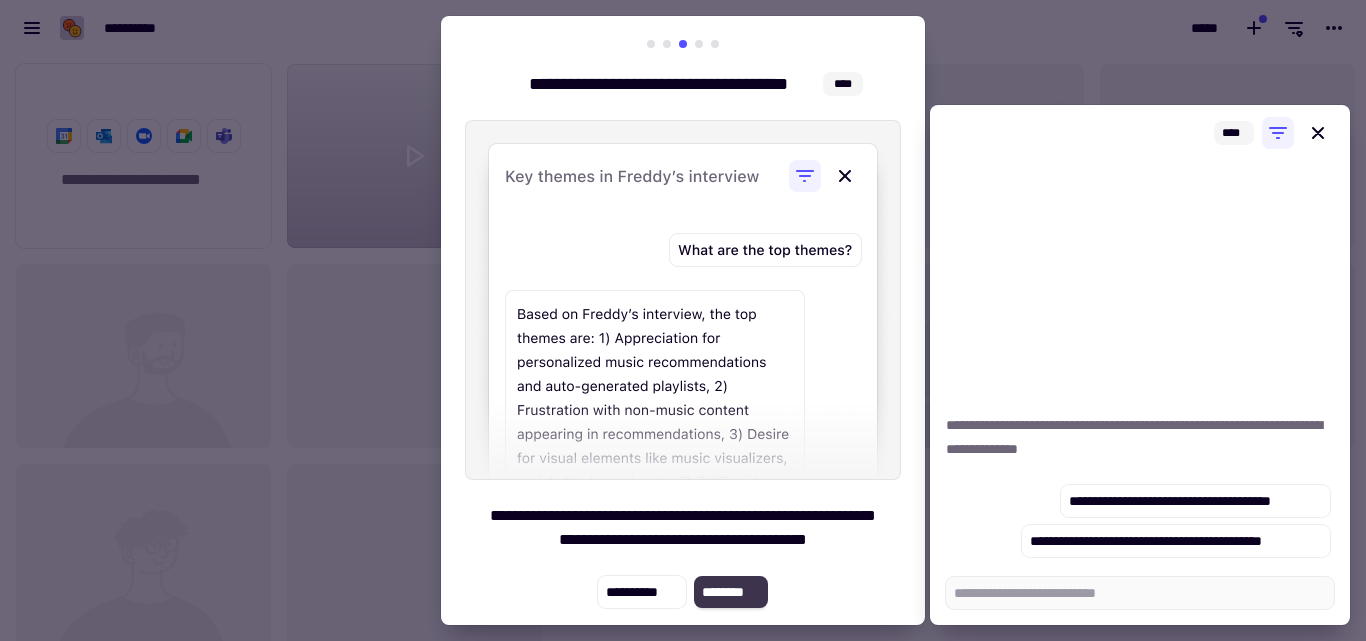 click on "********" 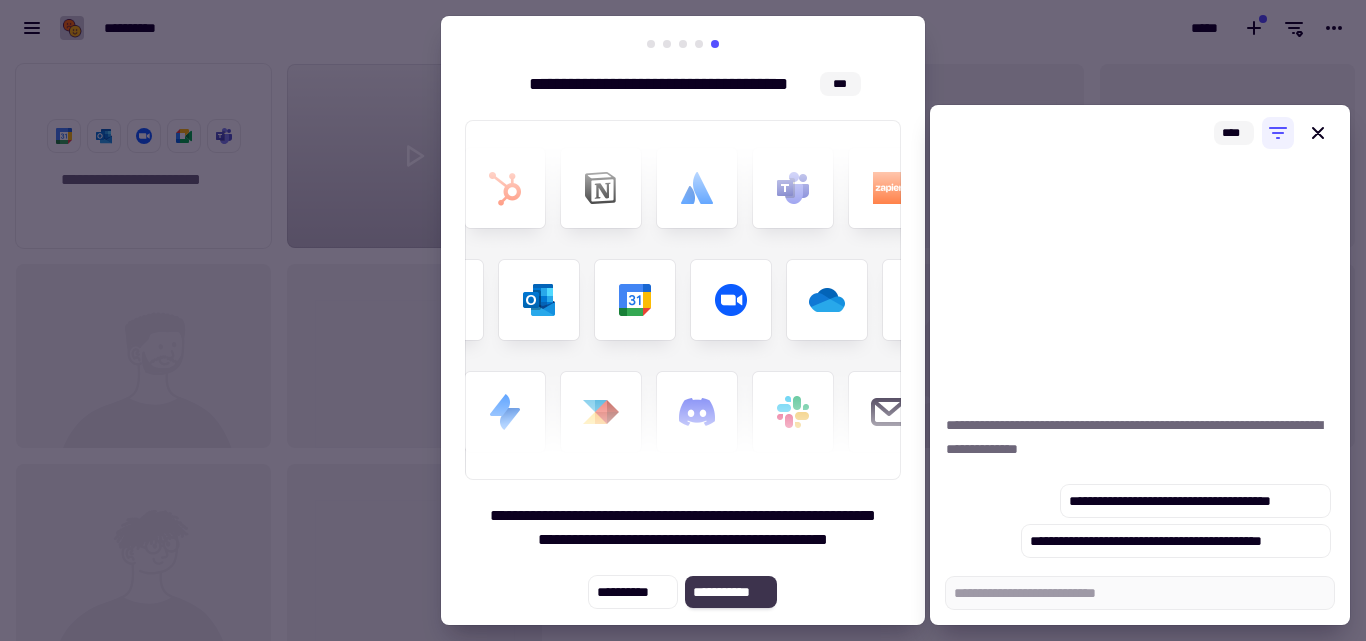 click on "**********" 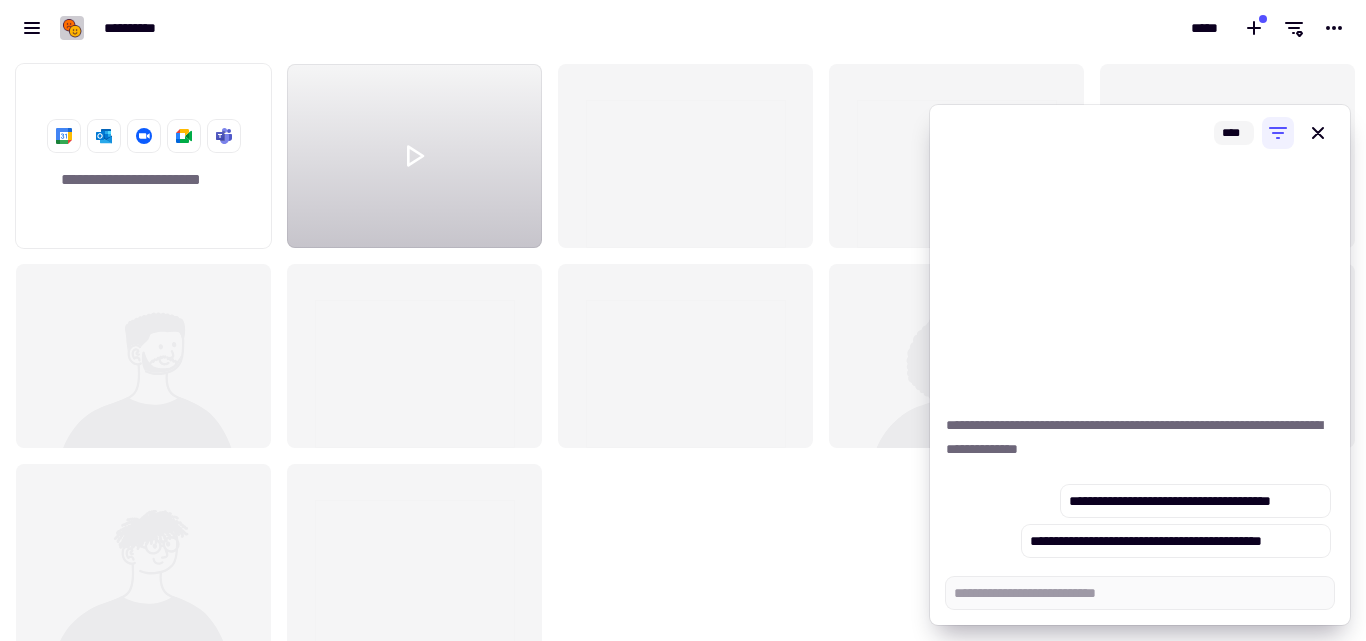 click on "**********" 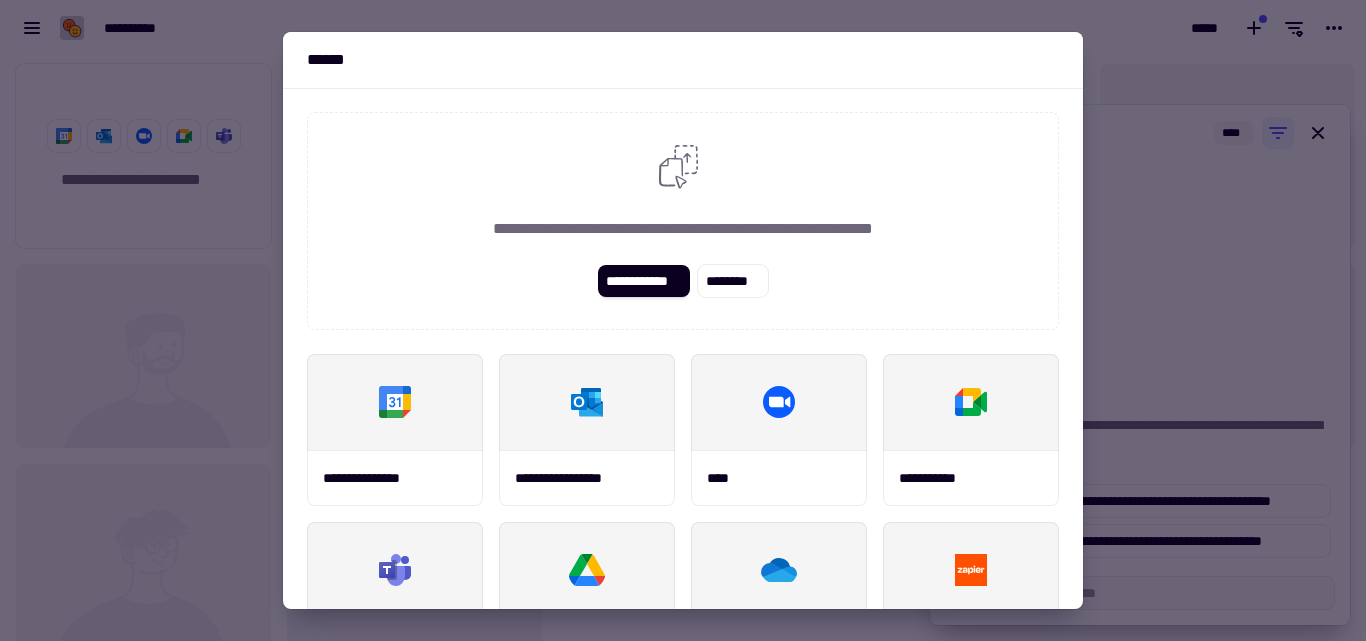 click at bounding box center (683, 320) 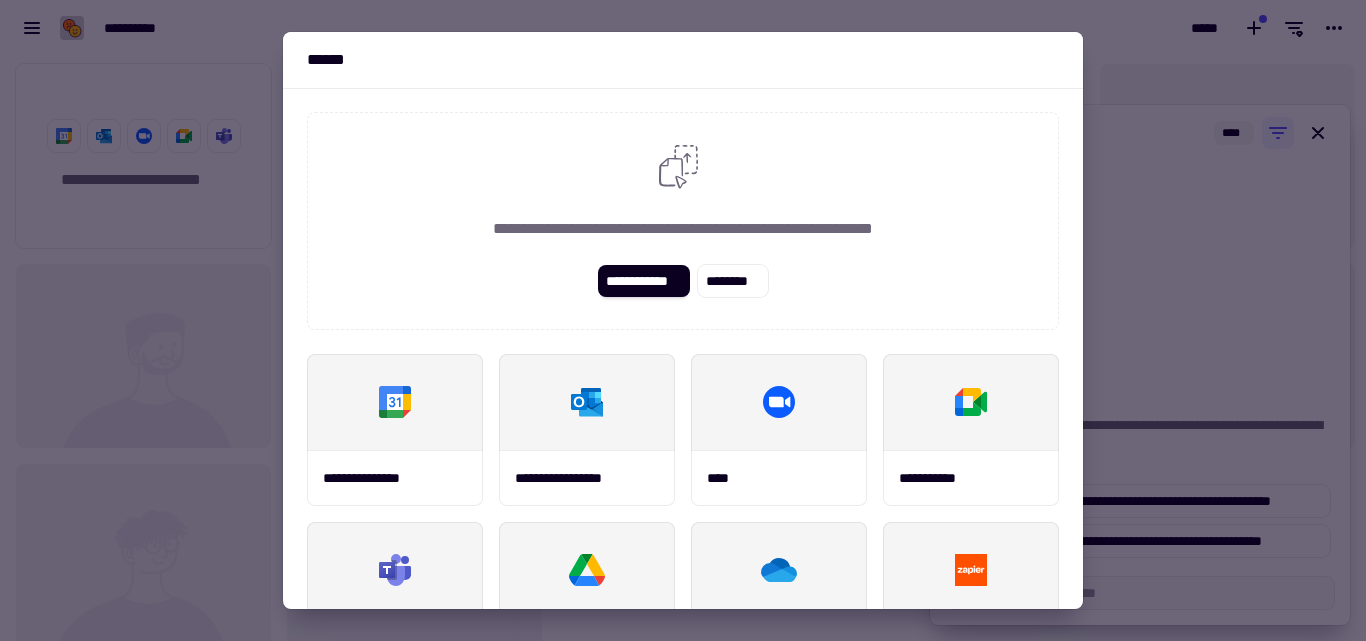 type on "*" 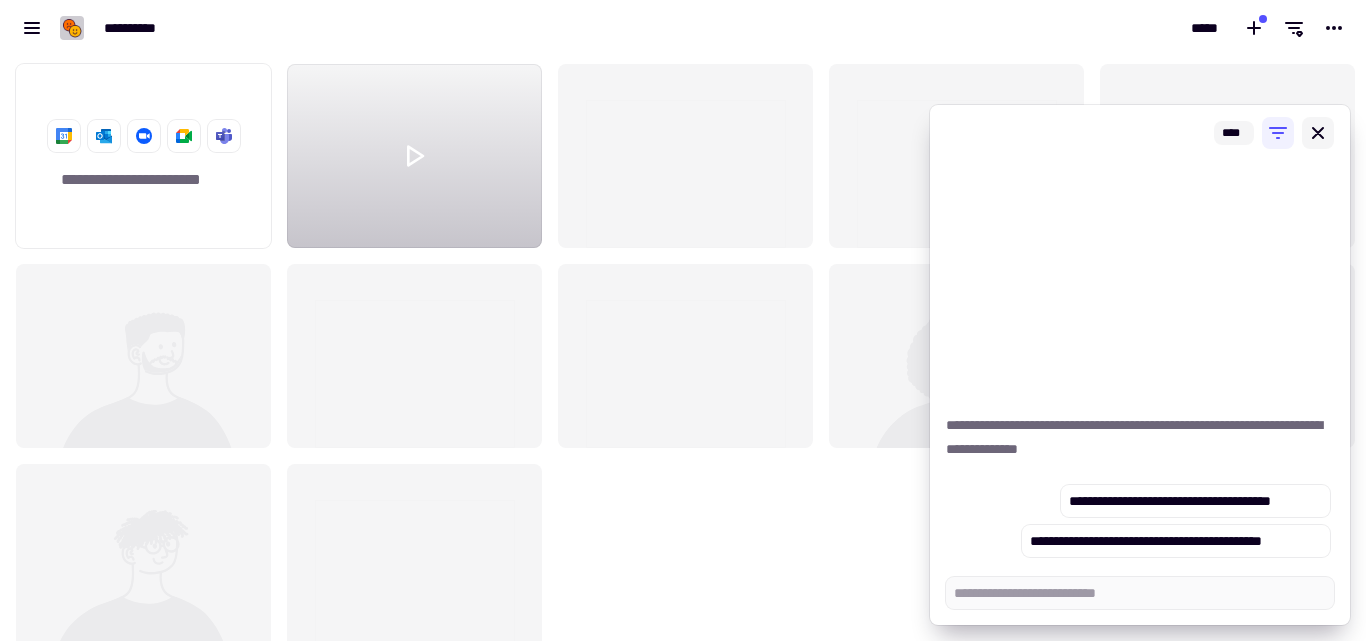 click 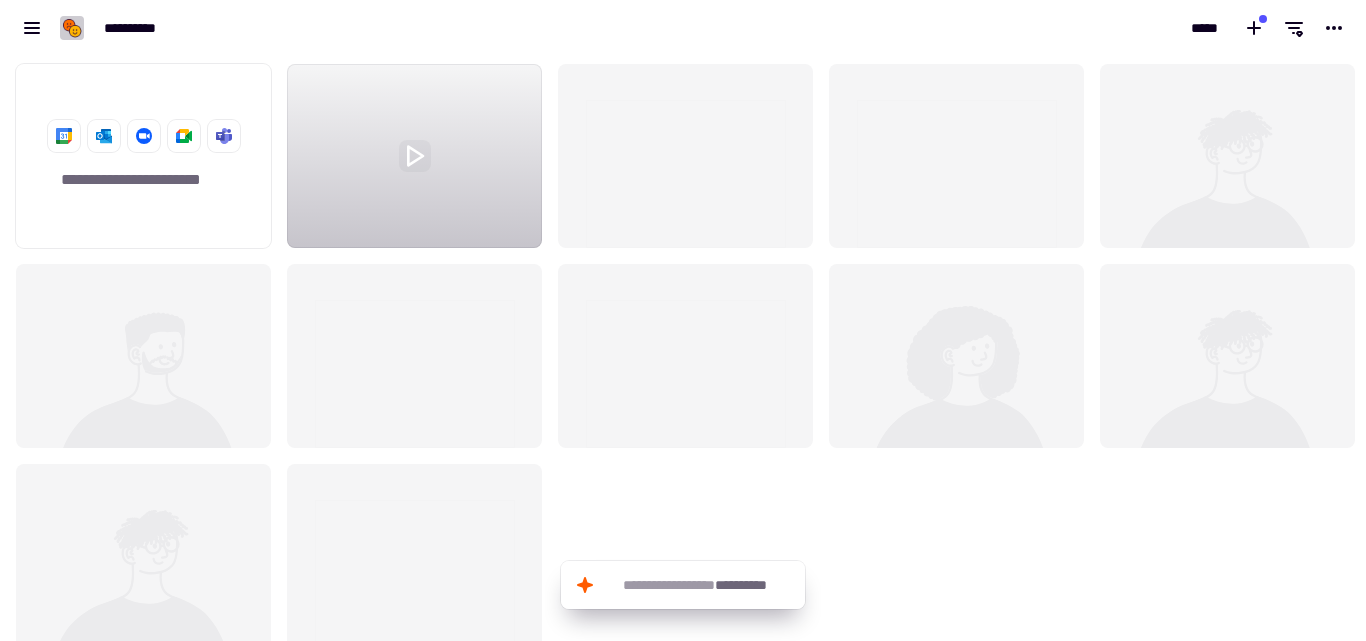 click 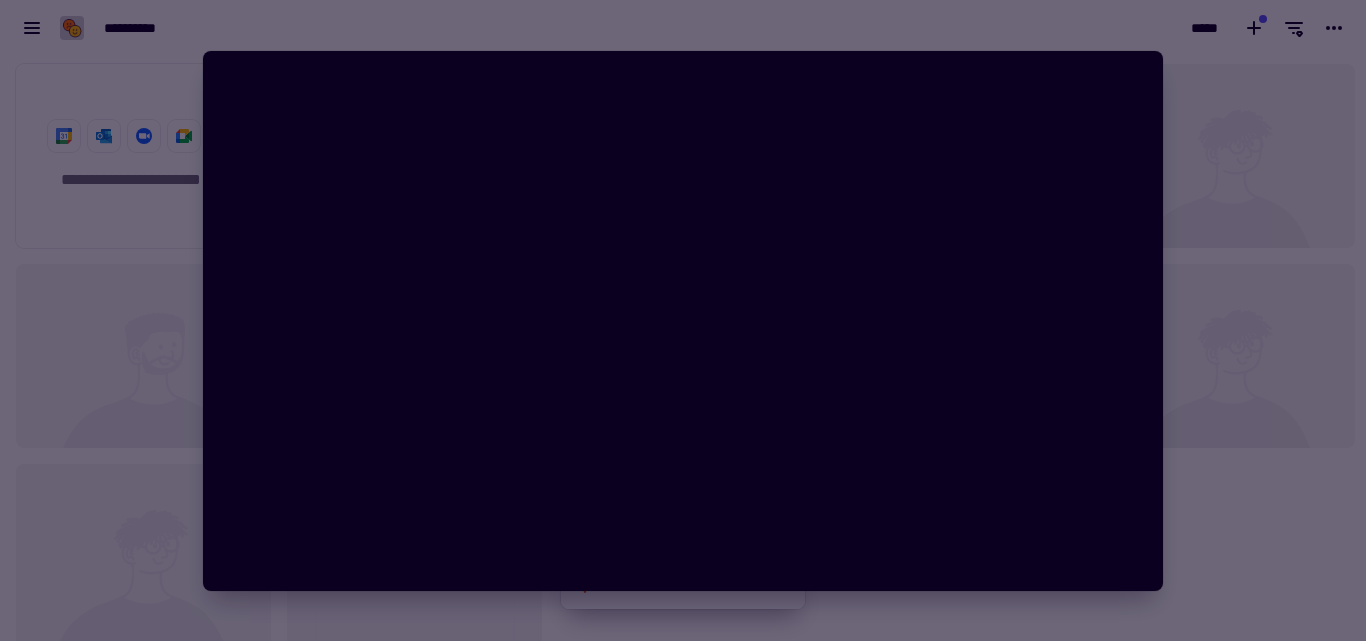 click at bounding box center [683, 320] 